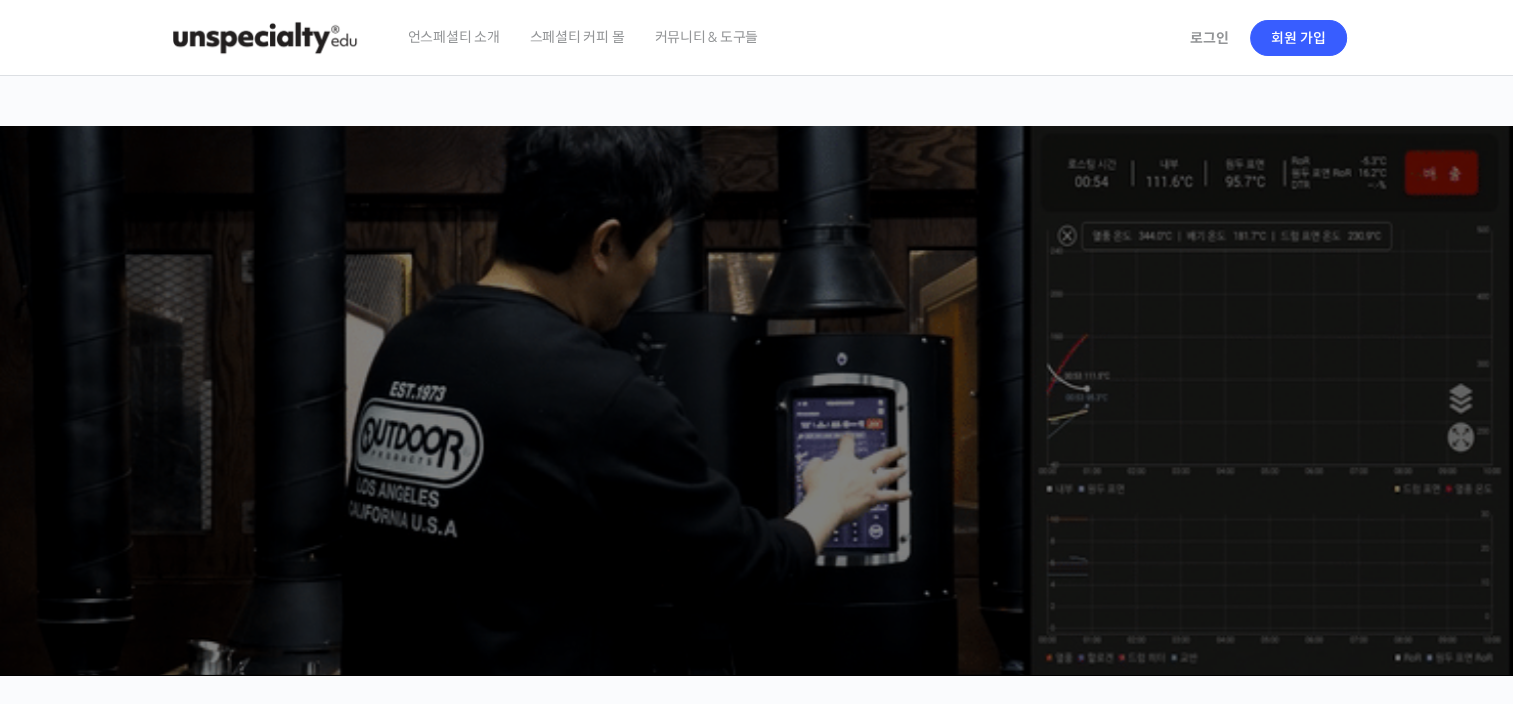 scroll, scrollTop: 0, scrollLeft: 0, axis: both 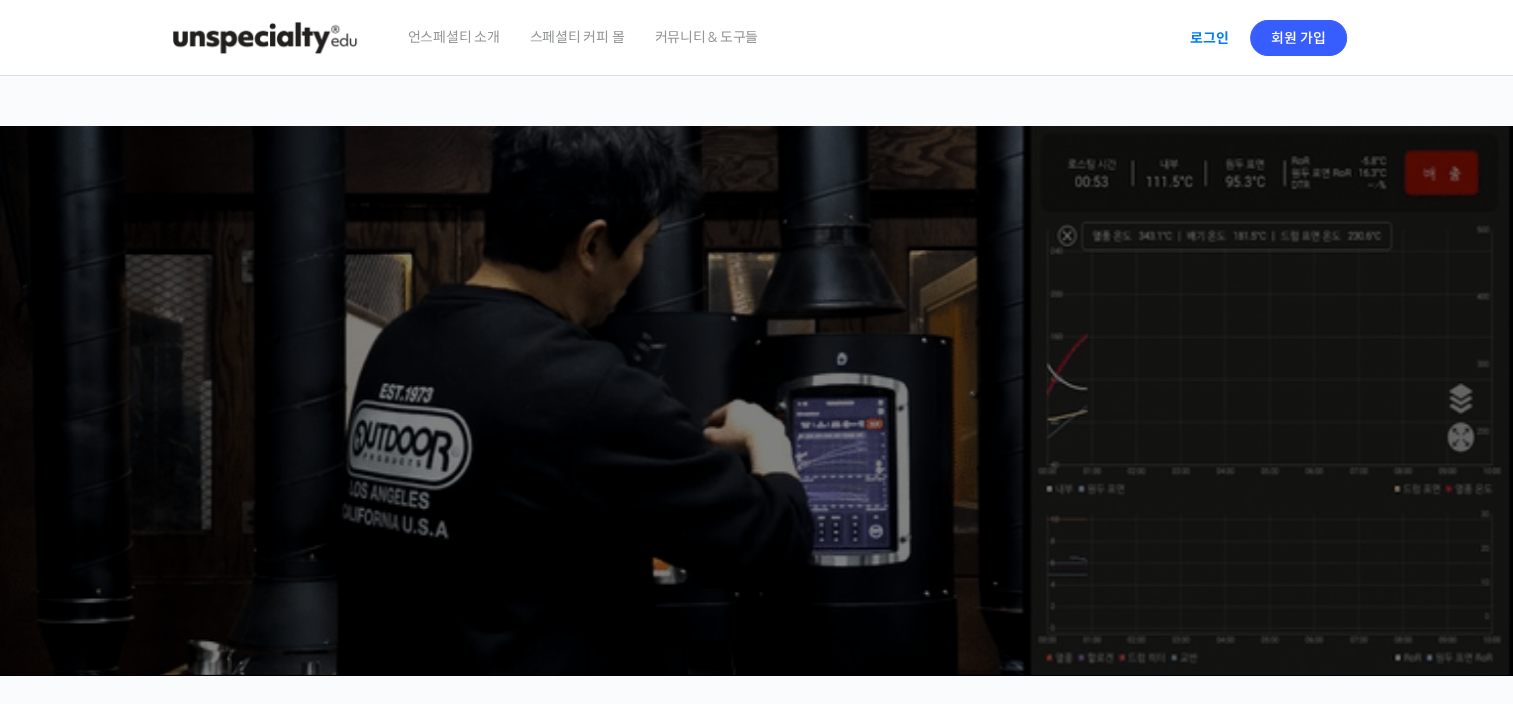 click on "로그인" at bounding box center (1209, 38) 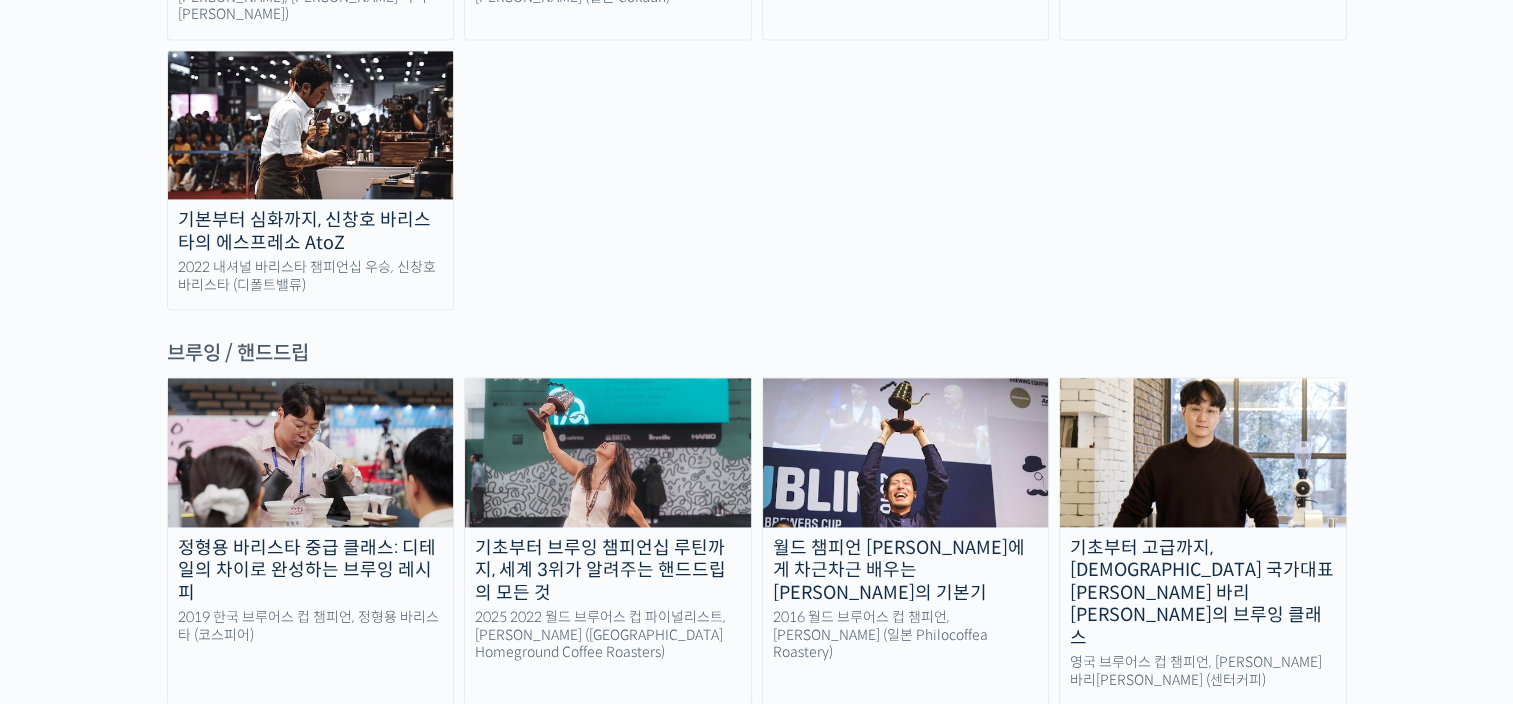 scroll, scrollTop: 2440, scrollLeft: 0, axis: vertical 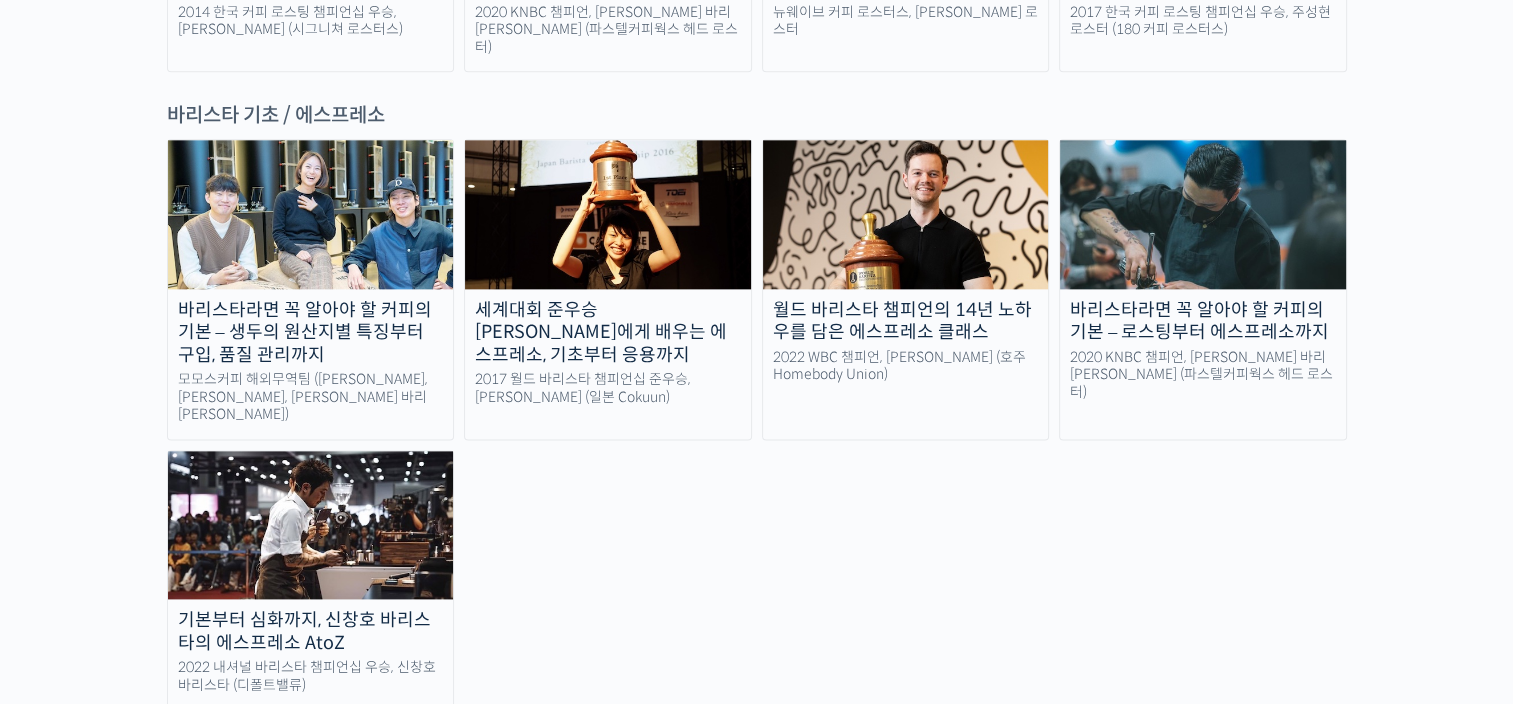 click at bounding box center [311, 525] 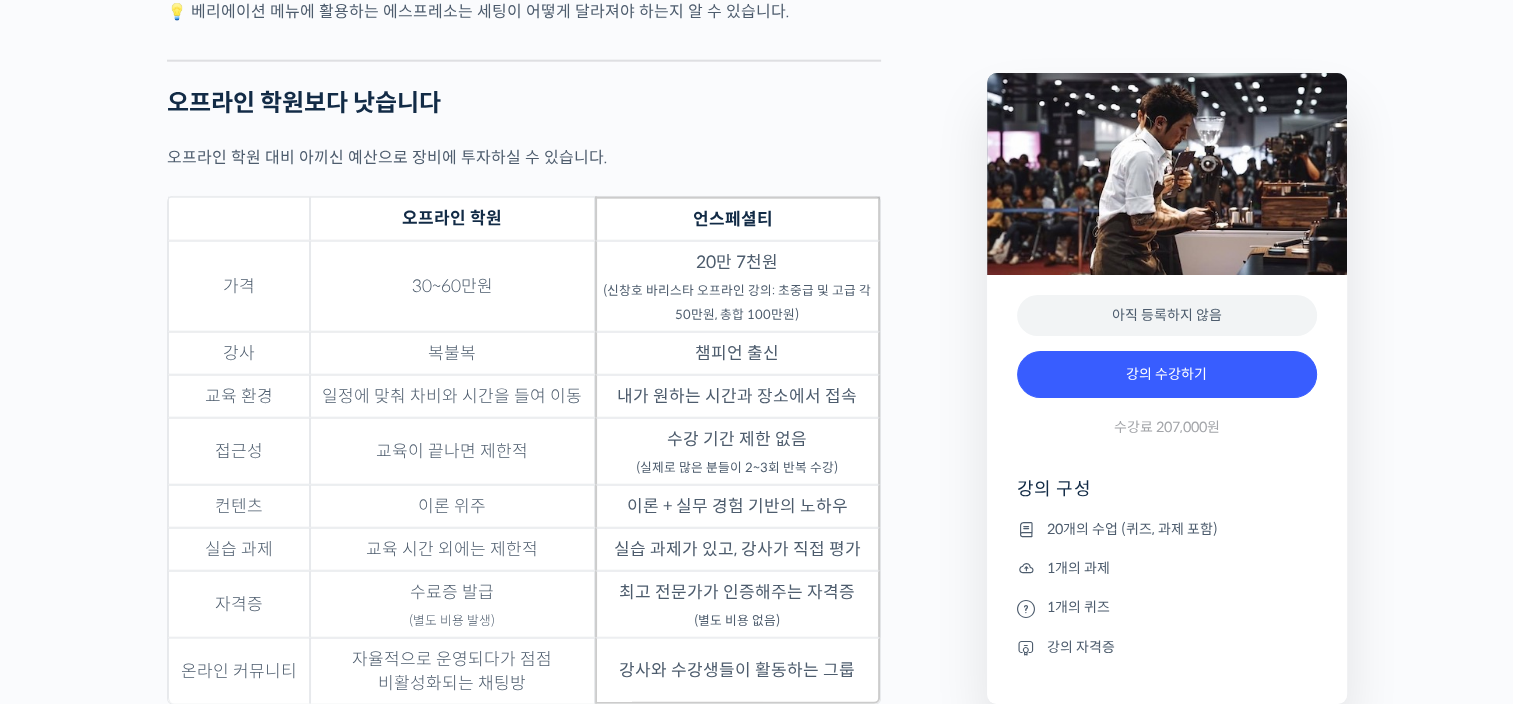scroll, scrollTop: 5200, scrollLeft: 0, axis: vertical 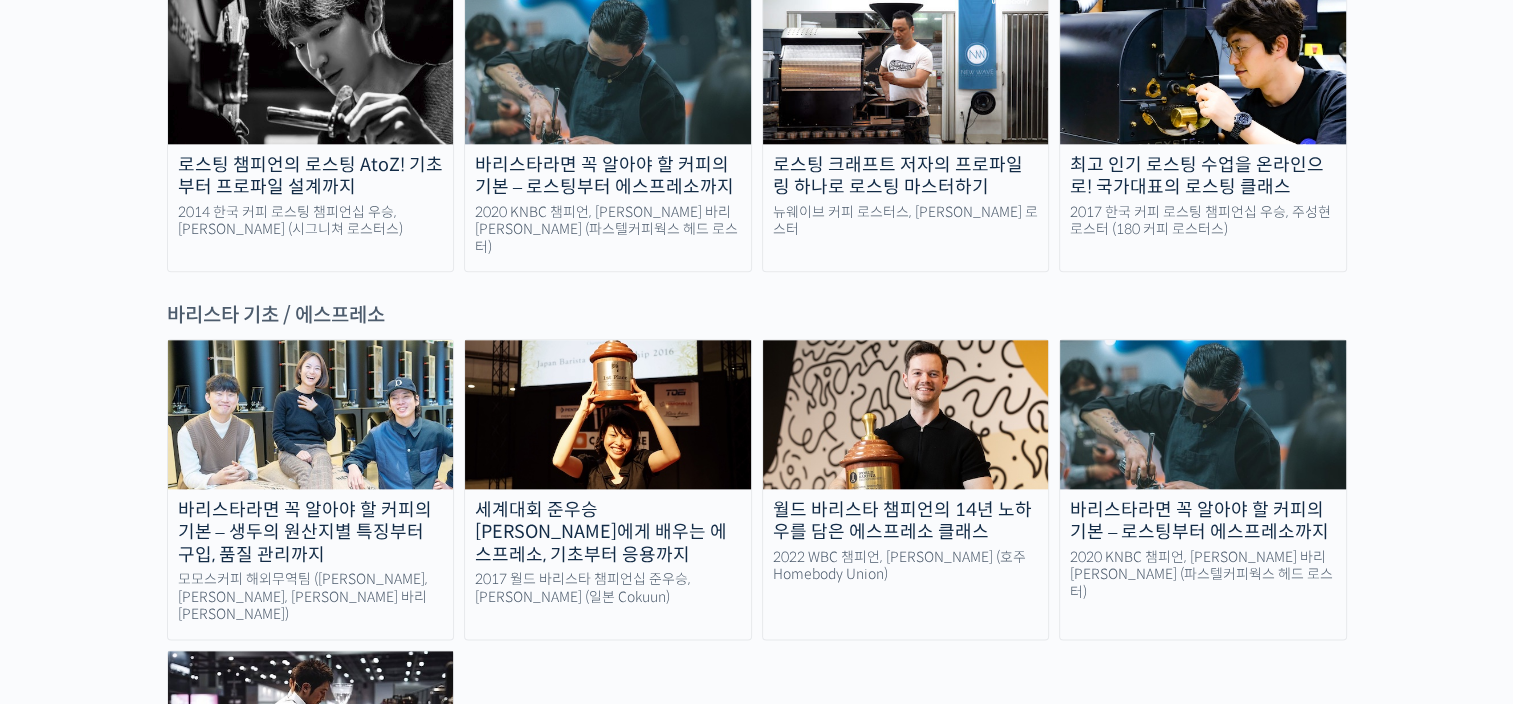 click on "바리스타라면 꼭 알아야 할 커피의 기본 – 로스팅부터 에스프레소까지" at bounding box center [1203, 521] 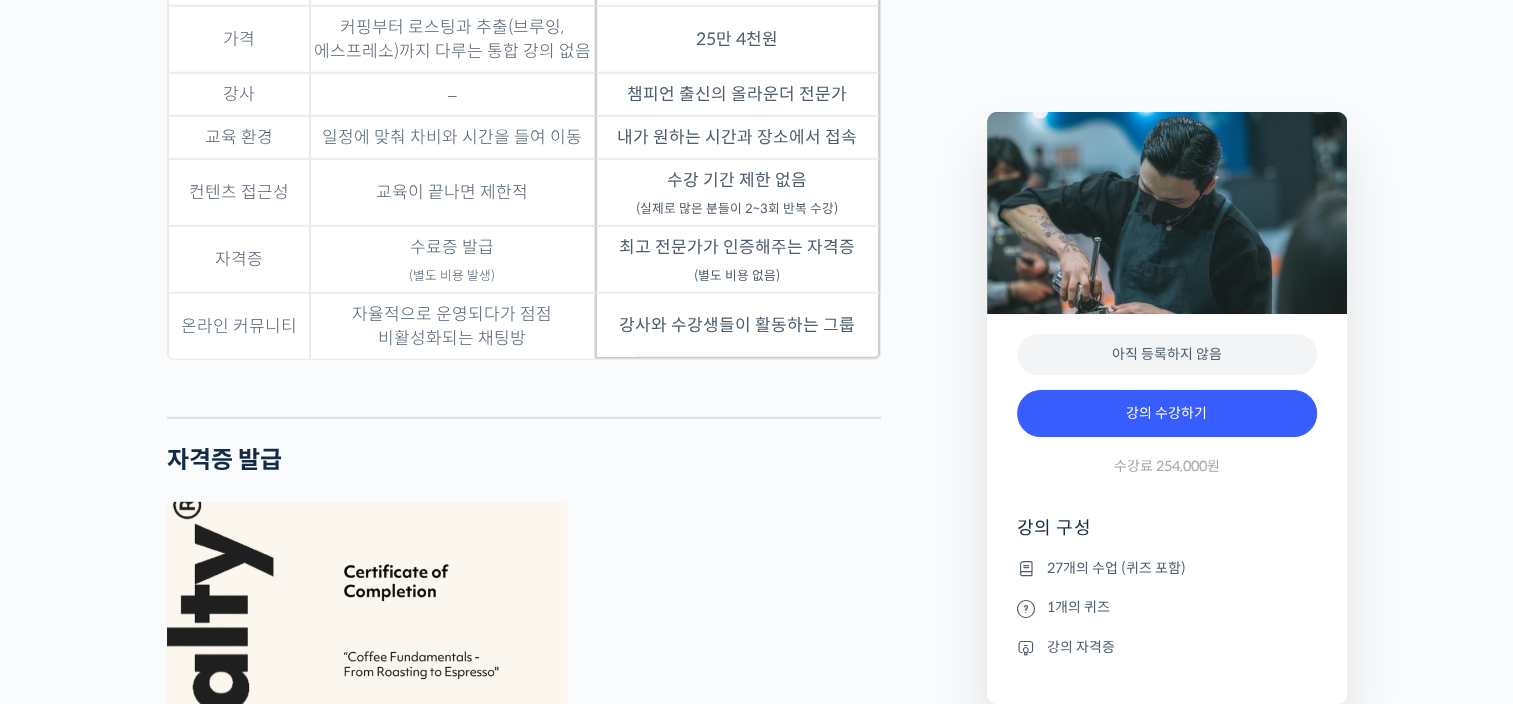 scroll, scrollTop: 5800, scrollLeft: 0, axis: vertical 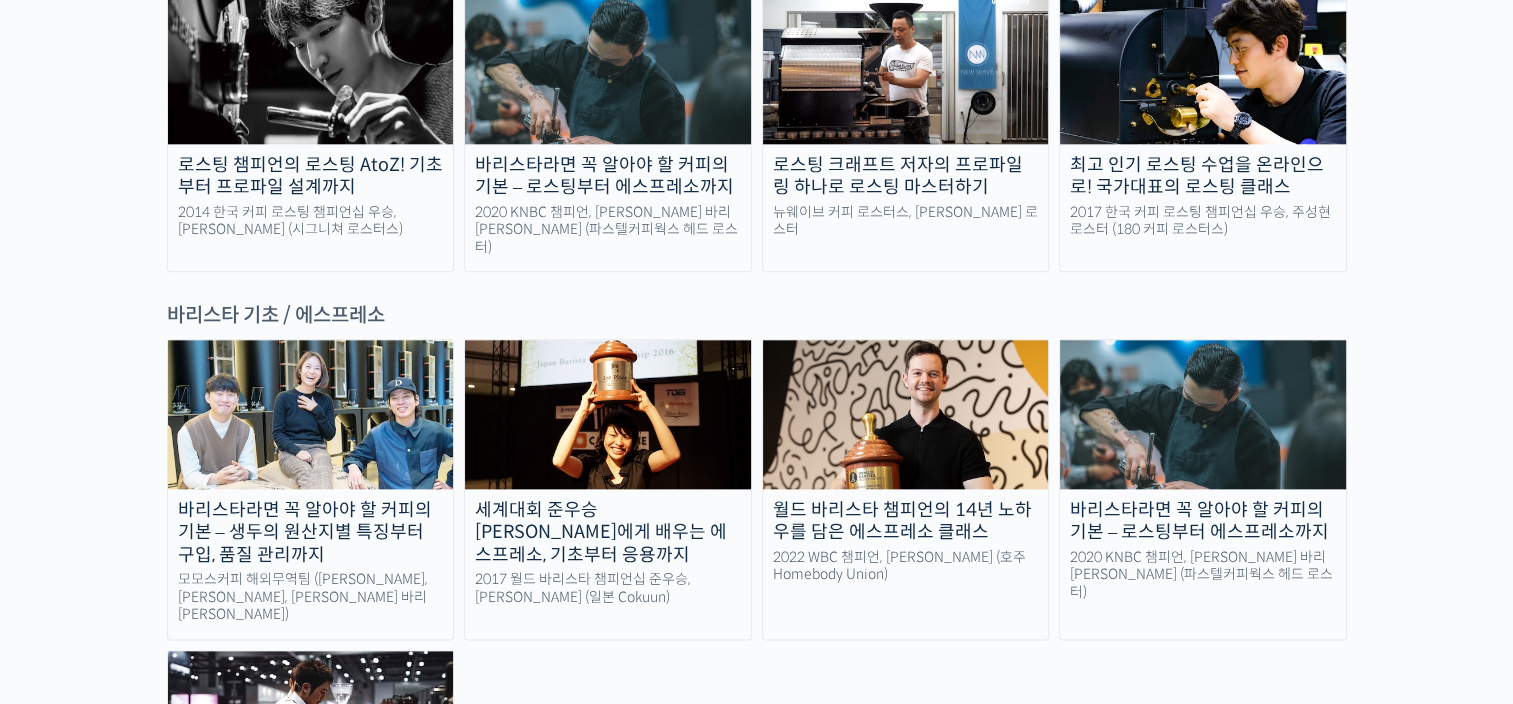 click on "월드 바리스타 챔피언의 14년 노하우를 담은 에스프레소 클래스" at bounding box center (906, 521) 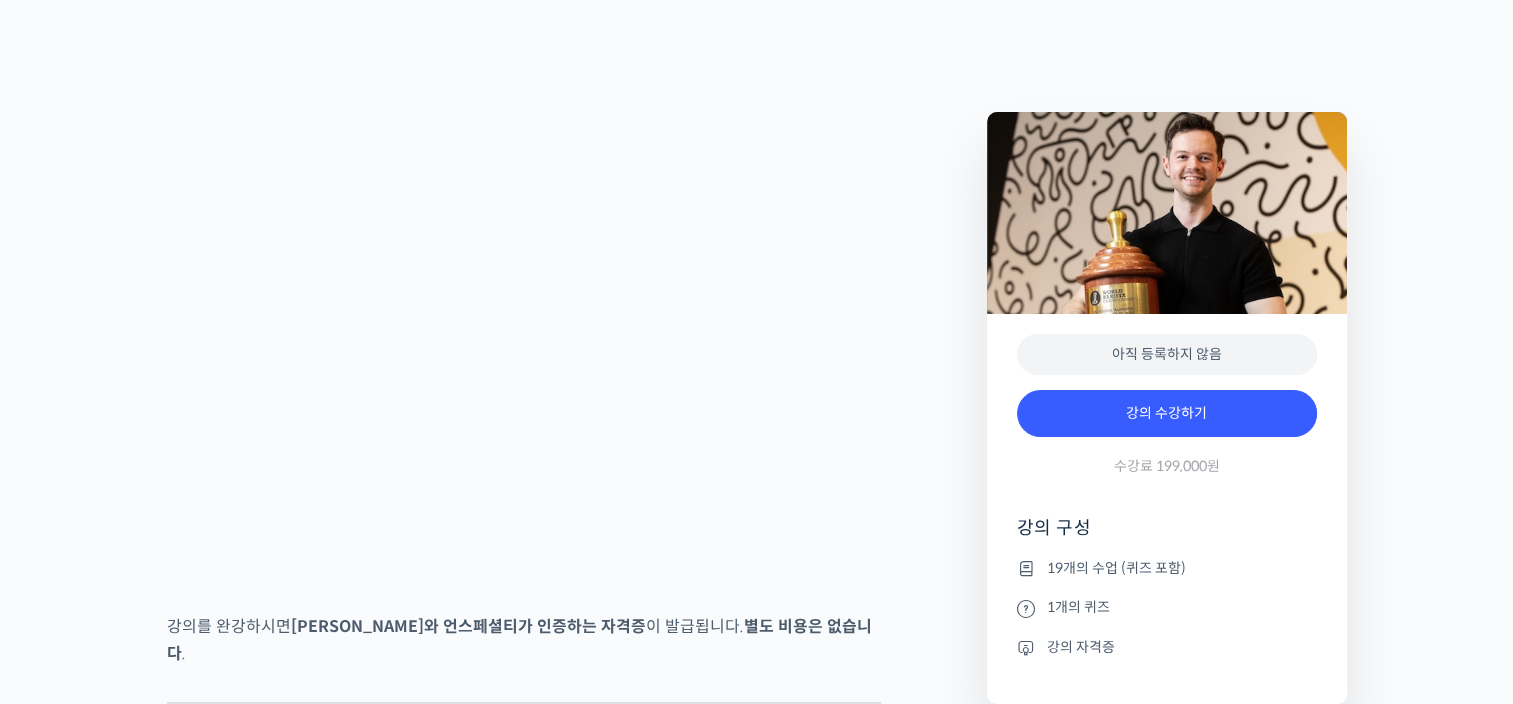 scroll, scrollTop: 6600, scrollLeft: 0, axis: vertical 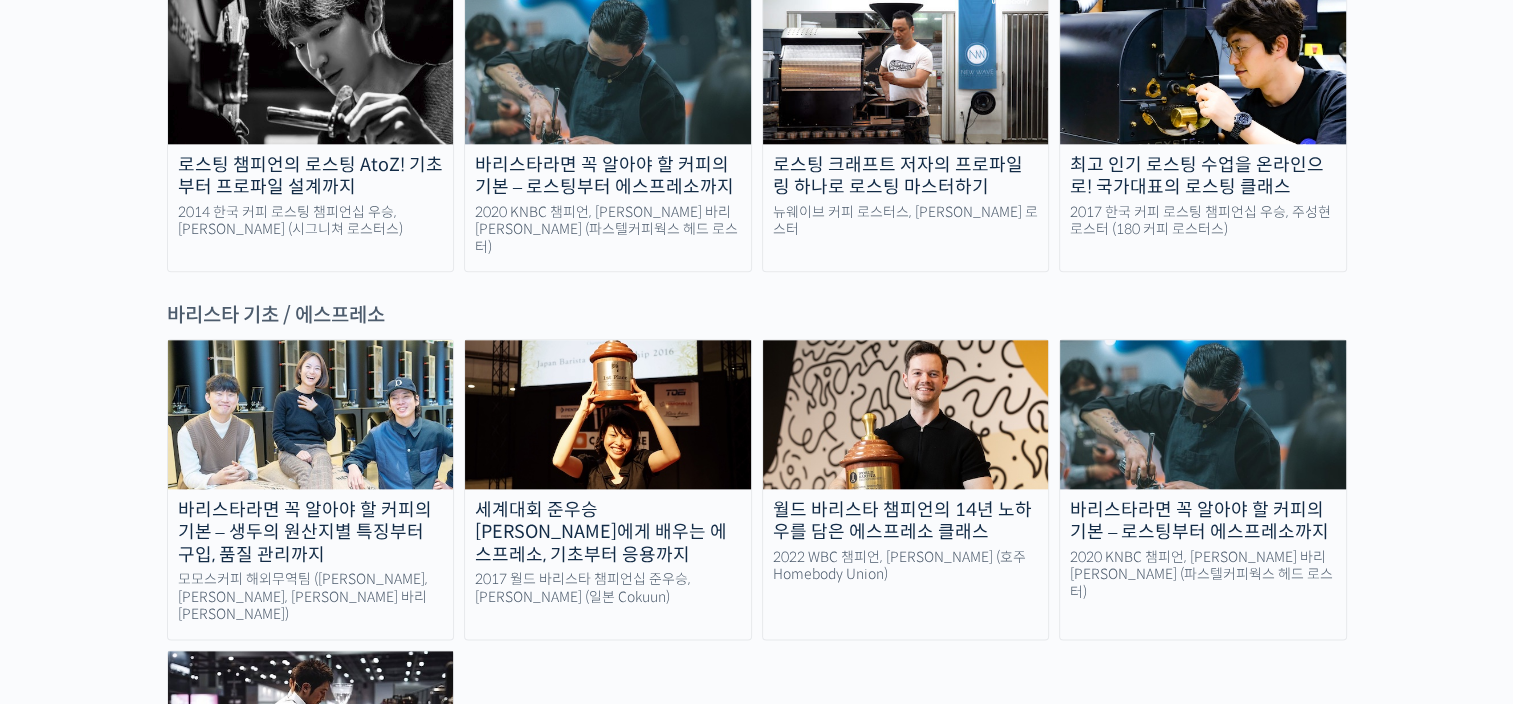 click on "세계대회 준우승 미키 스즈키에게 배우는 에스프레소, 기초부터 응용까지" at bounding box center [608, 533] 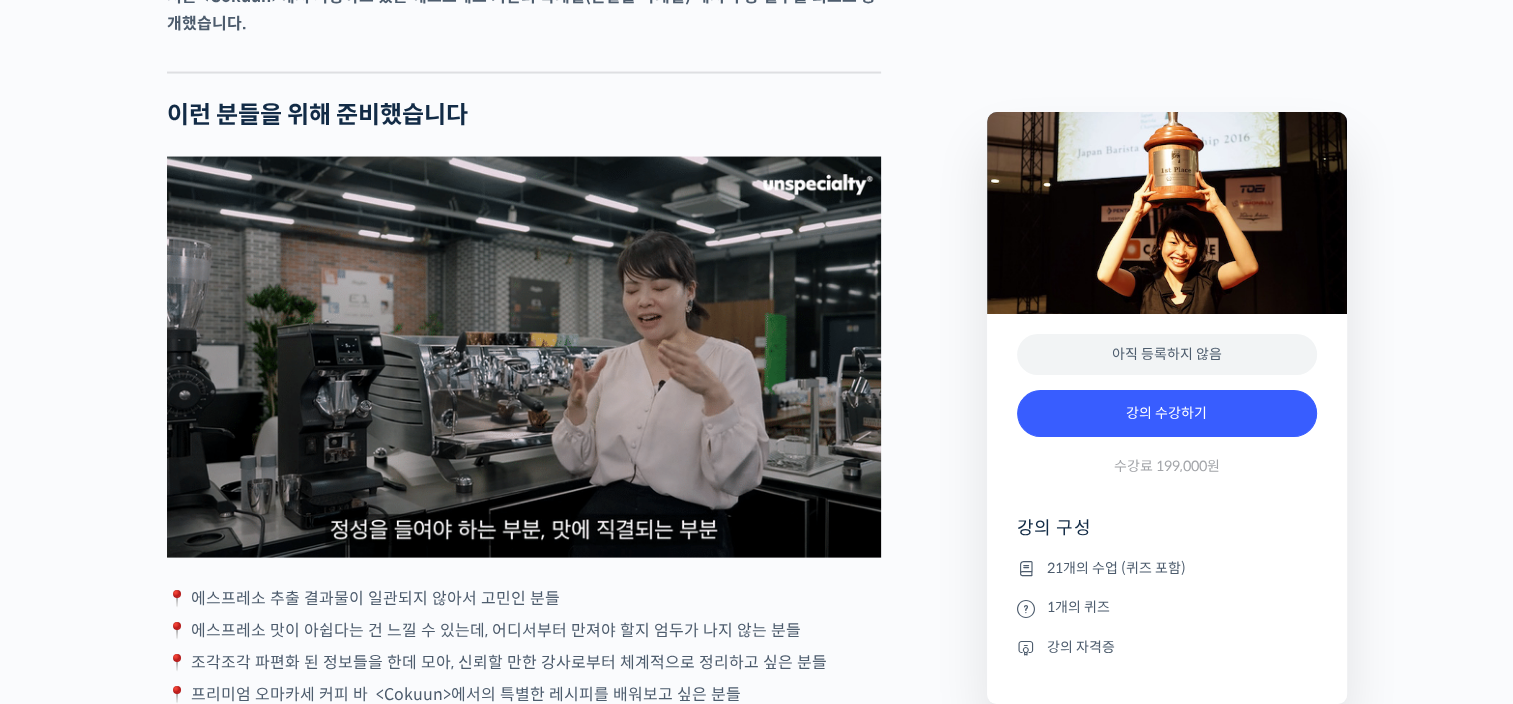 scroll, scrollTop: 4200, scrollLeft: 0, axis: vertical 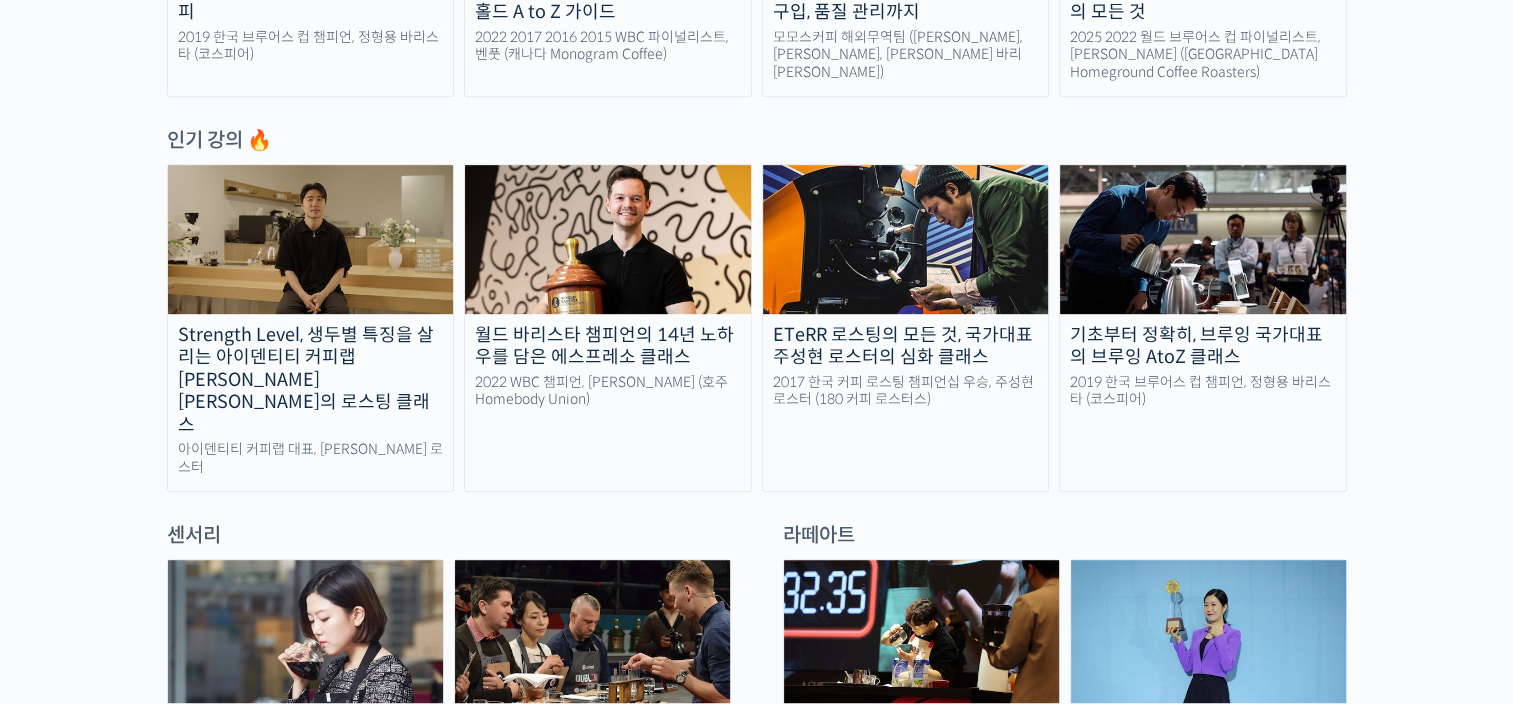click at bounding box center [608, 239] 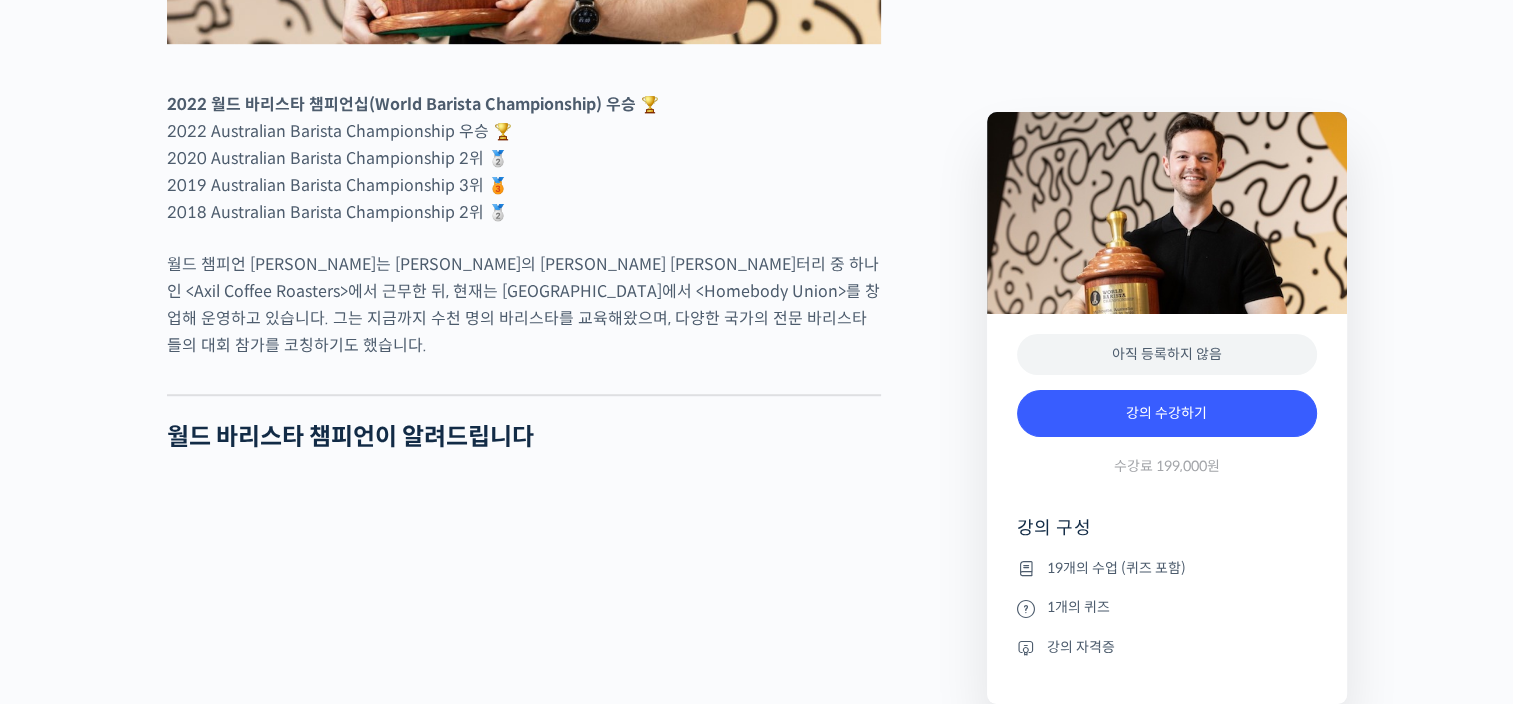 scroll, scrollTop: 1315, scrollLeft: 0, axis: vertical 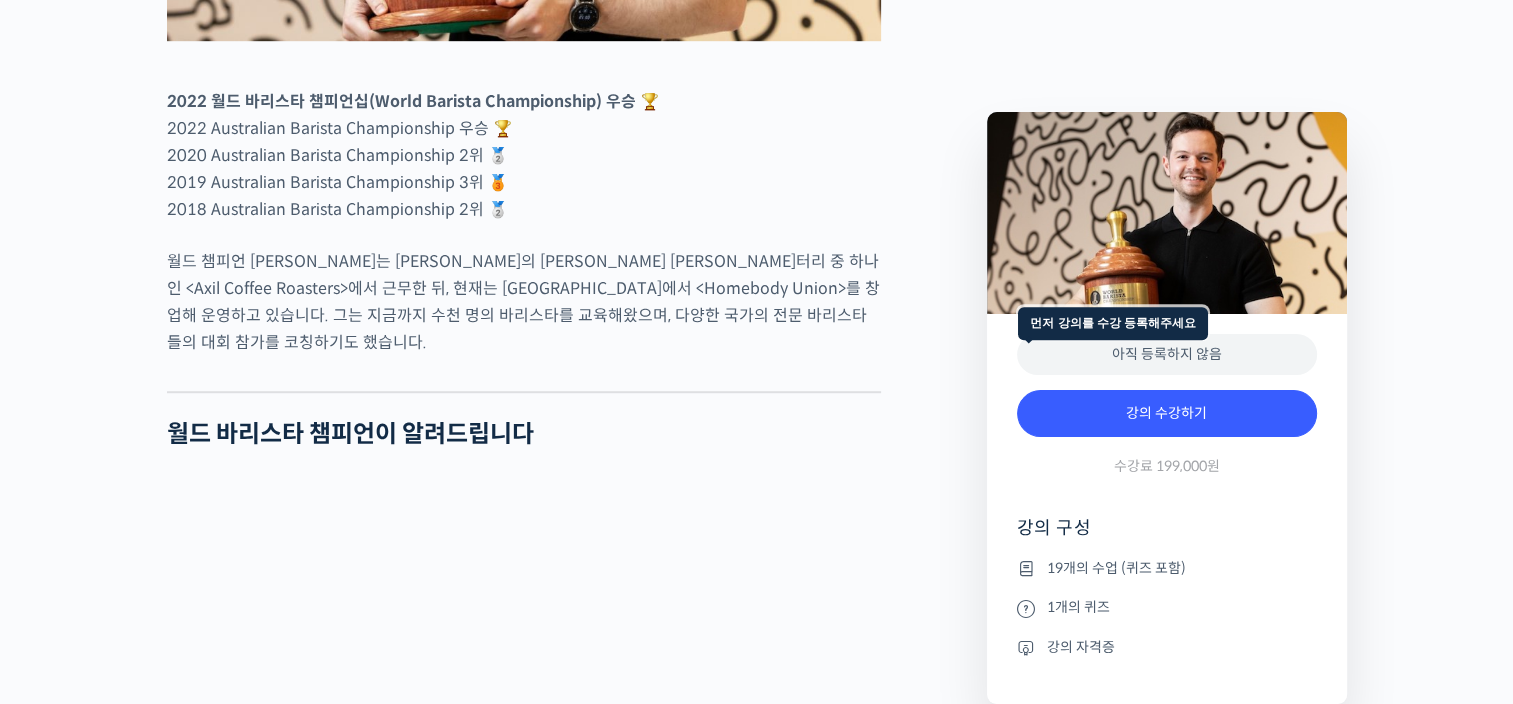 click on "아직 등록하지 않음" at bounding box center [1167, 354] 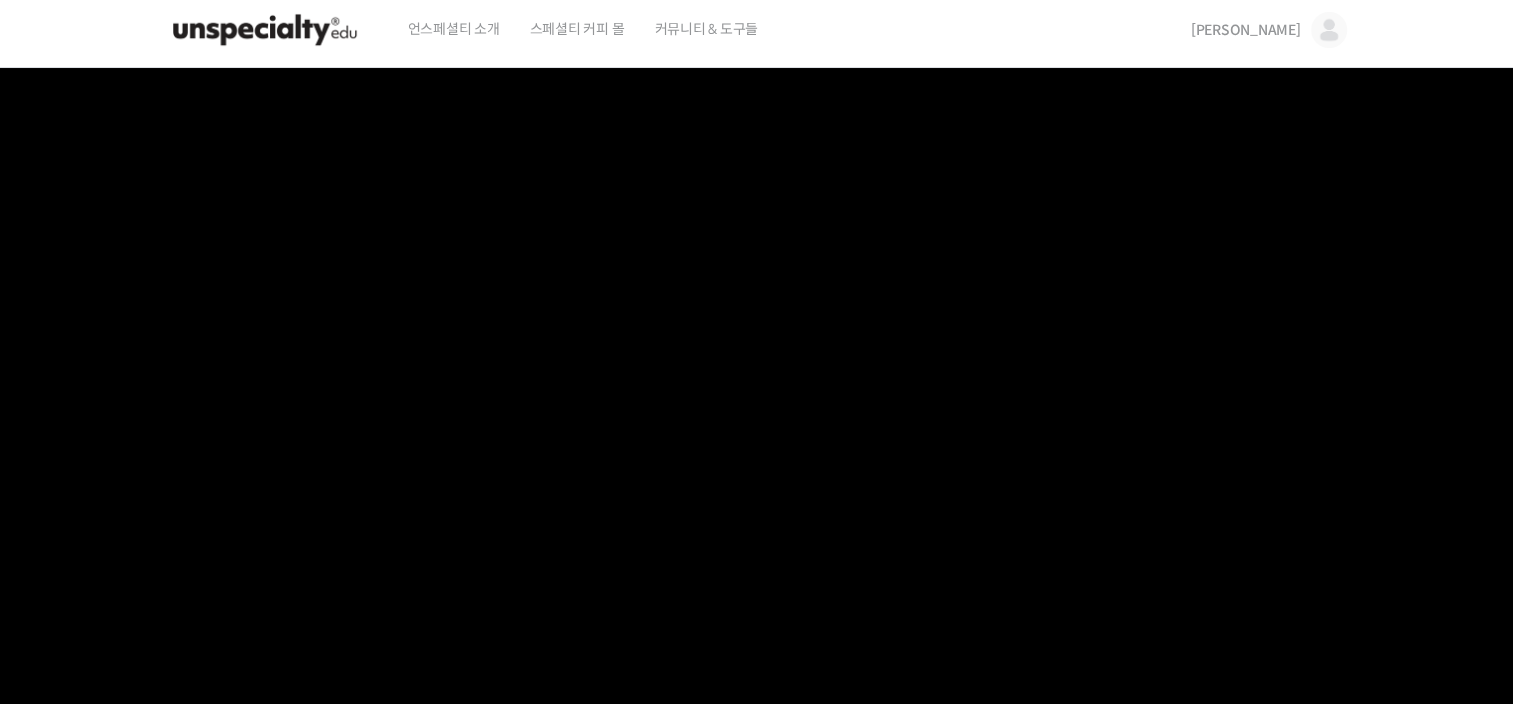 scroll, scrollTop: 0, scrollLeft: 0, axis: both 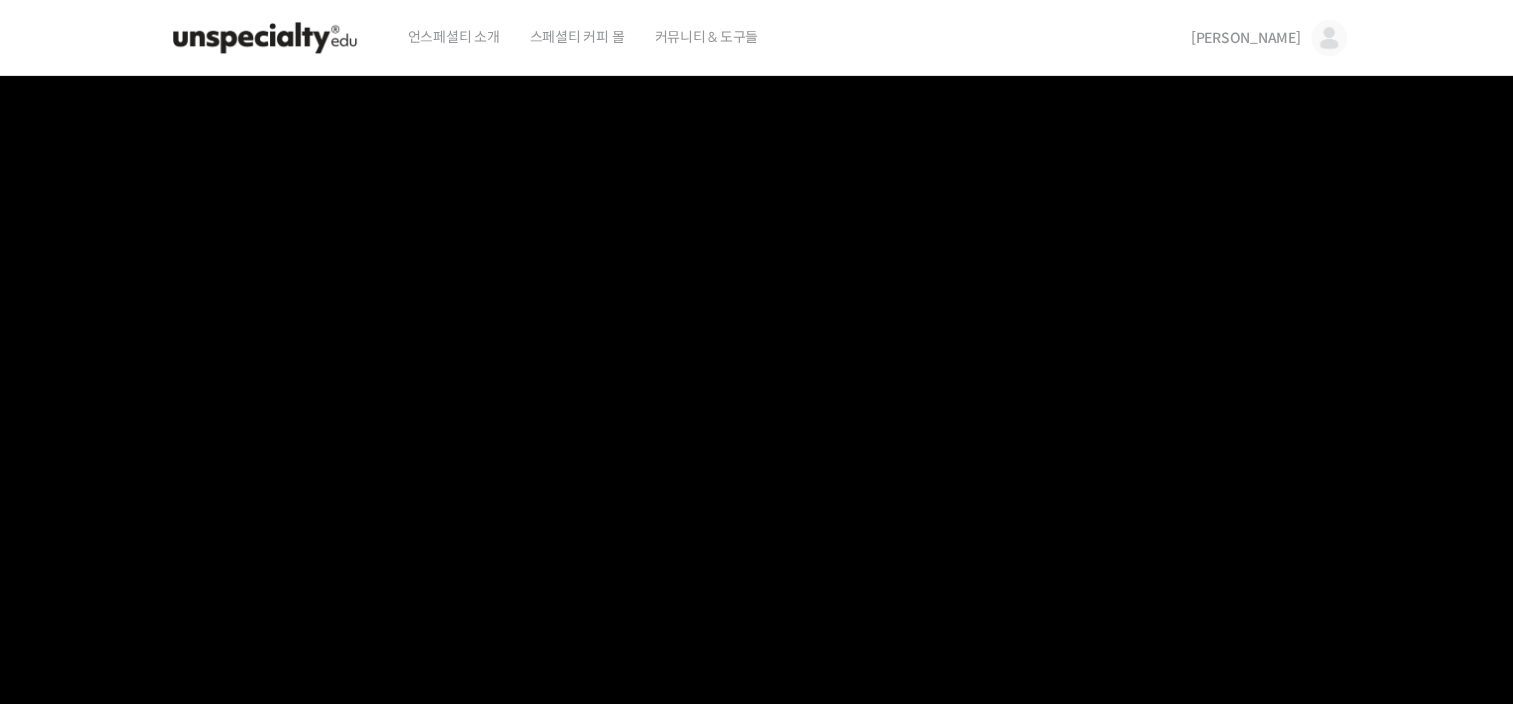 click on "[PERSON_NAME]" at bounding box center [1246, 38] 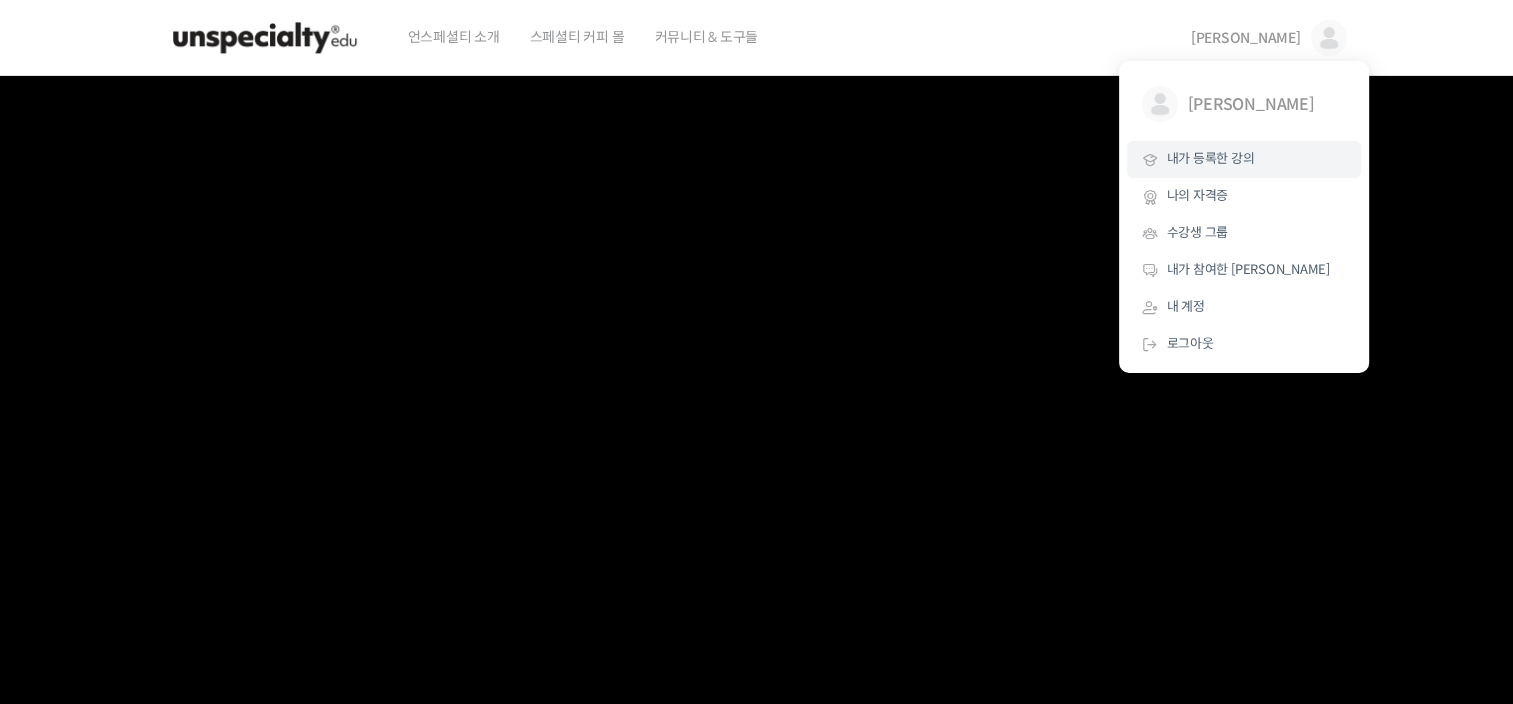 click on "내가 등록한 강의" at bounding box center (1244, 159) 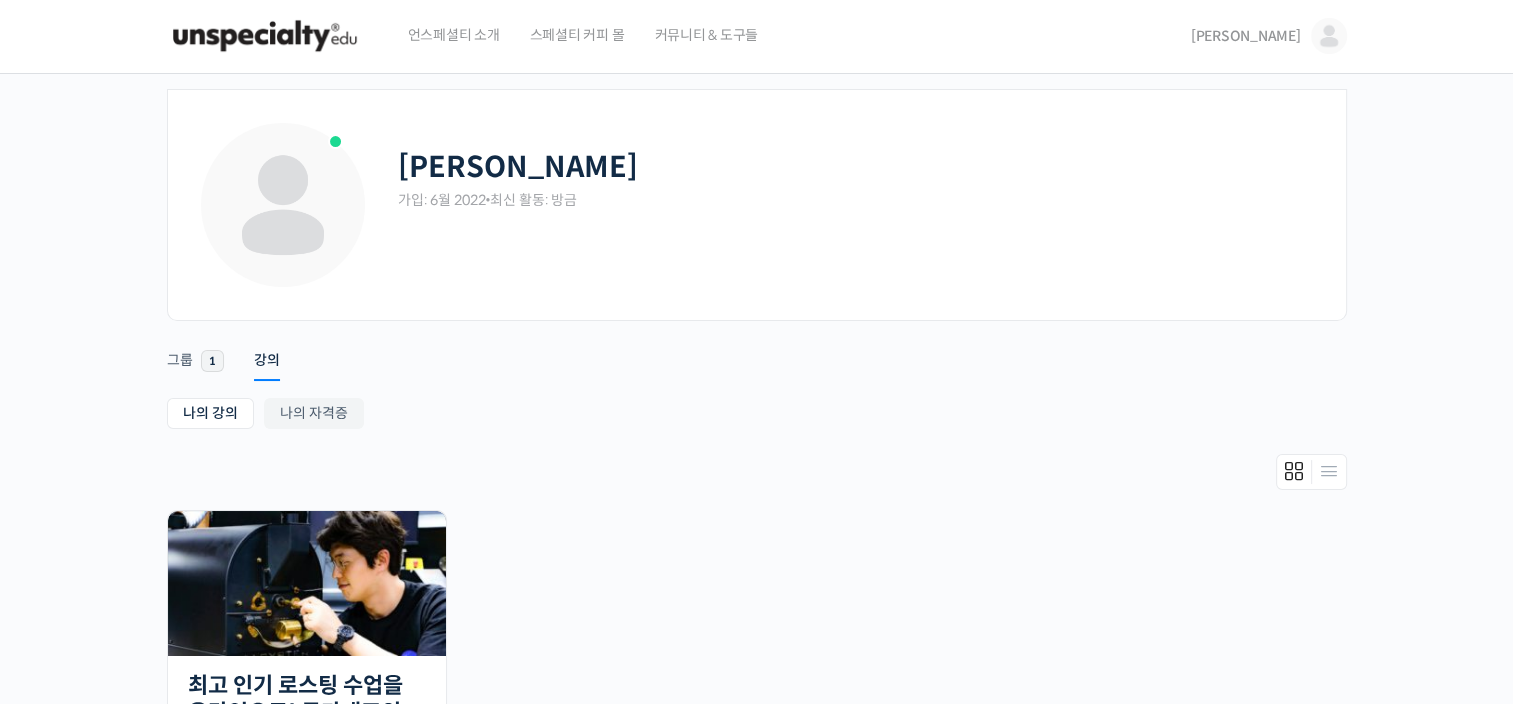 scroll, scrollTop: 0, scrollLeft: 0, axis: both 